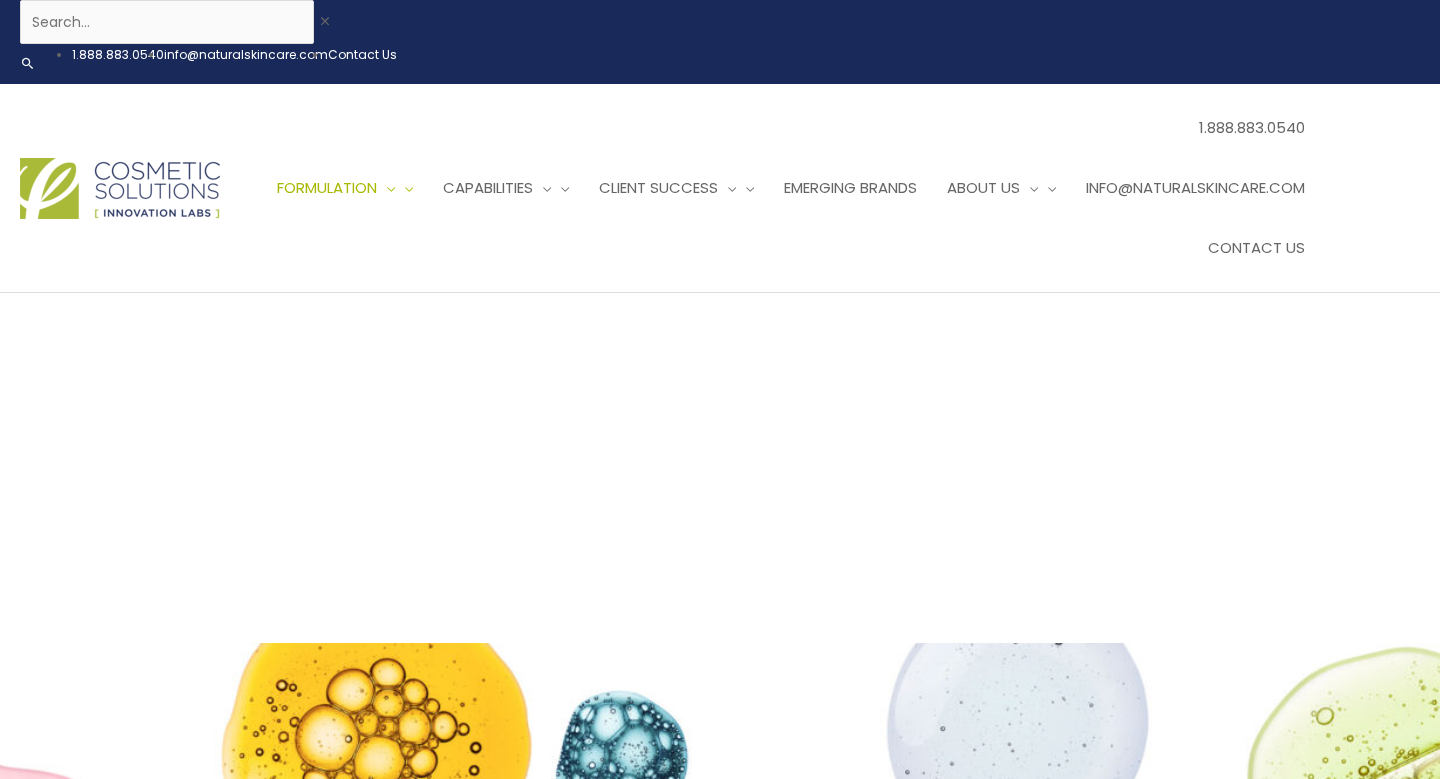 scroll, scrollTop: 0, scrollLeft: 0, axis: both 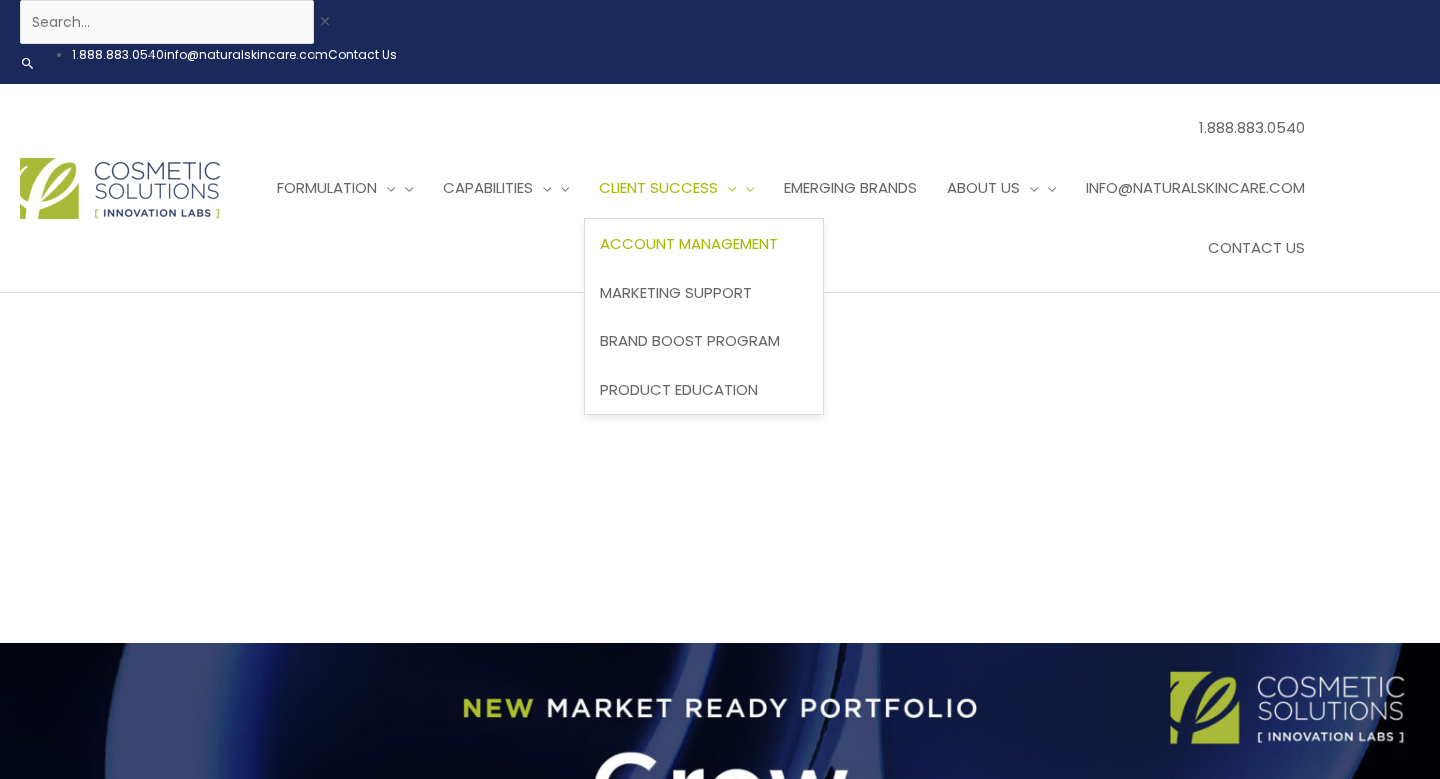 click on "Account Management" at bounding box center [689, 243] 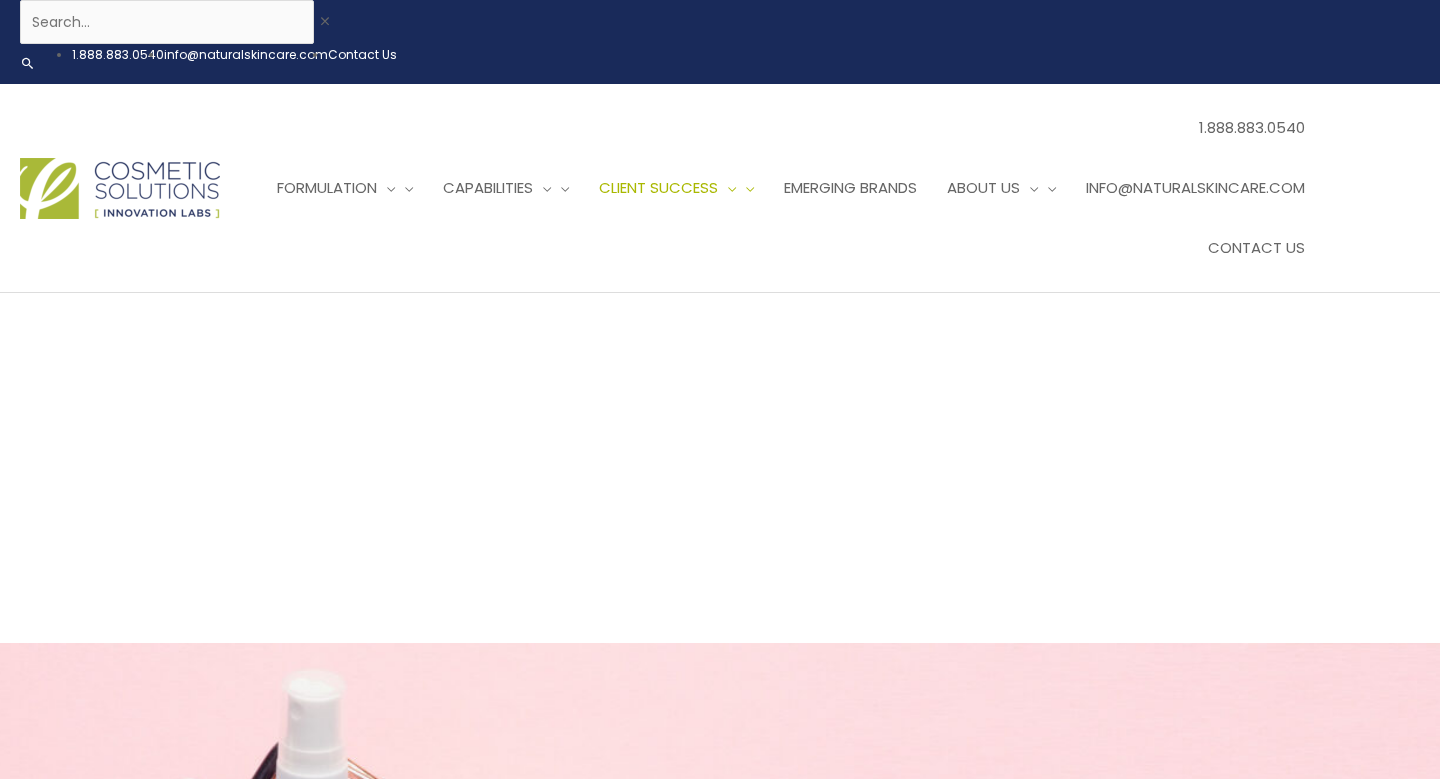 scroll, scrollTop: 0, scrollLeft: 0, axis: both 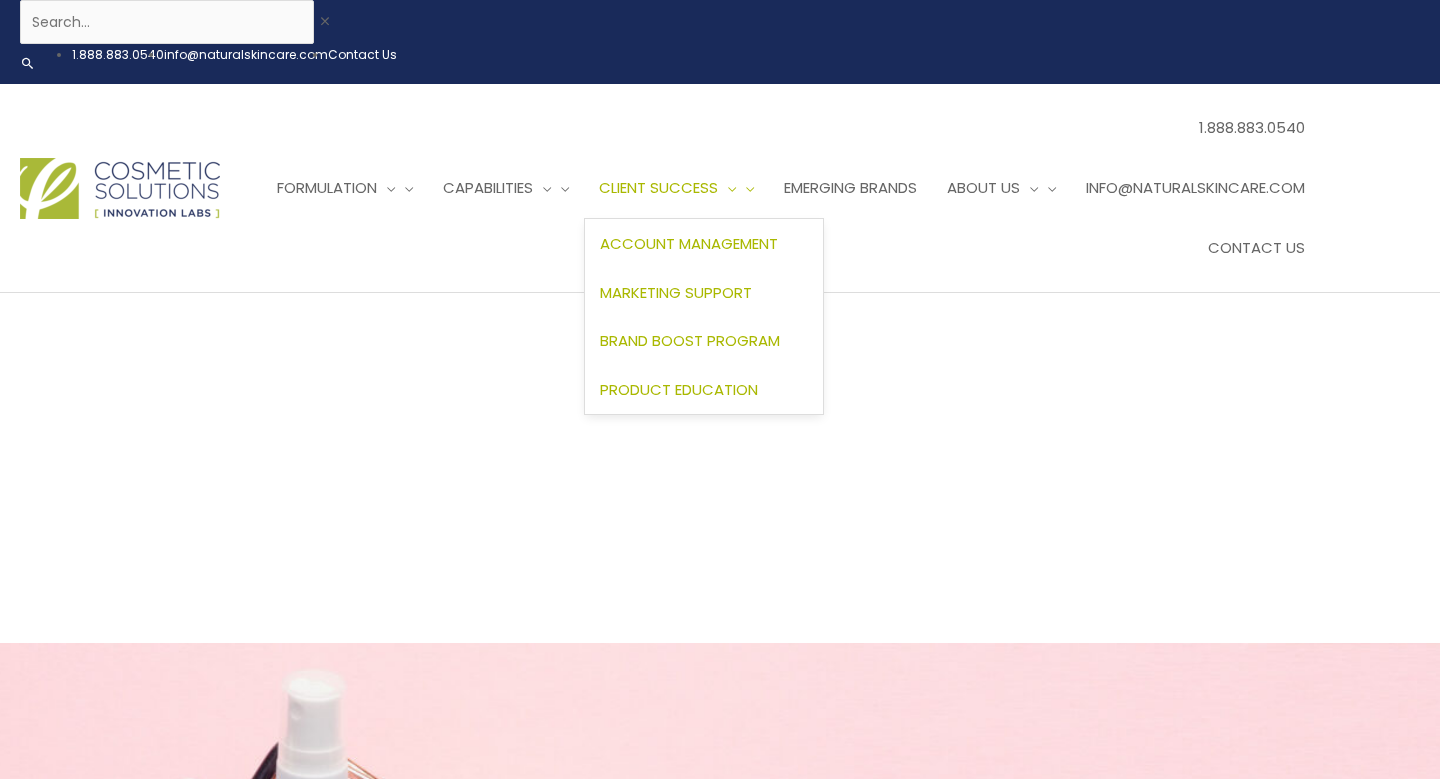 click on "Product Education" at bounding box center [679, 389] 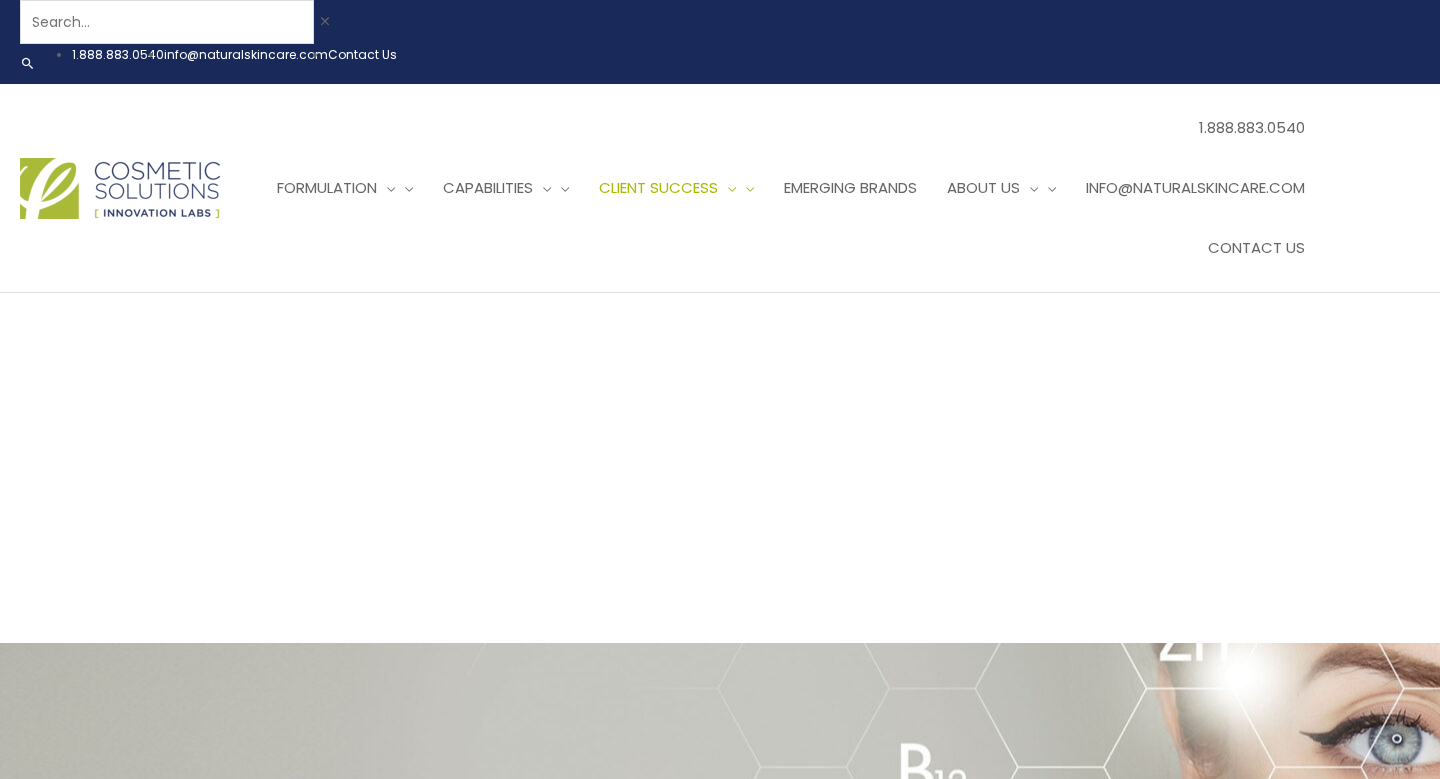 scroll, scrollTop: 0, scrollLeft: 0, axis: both 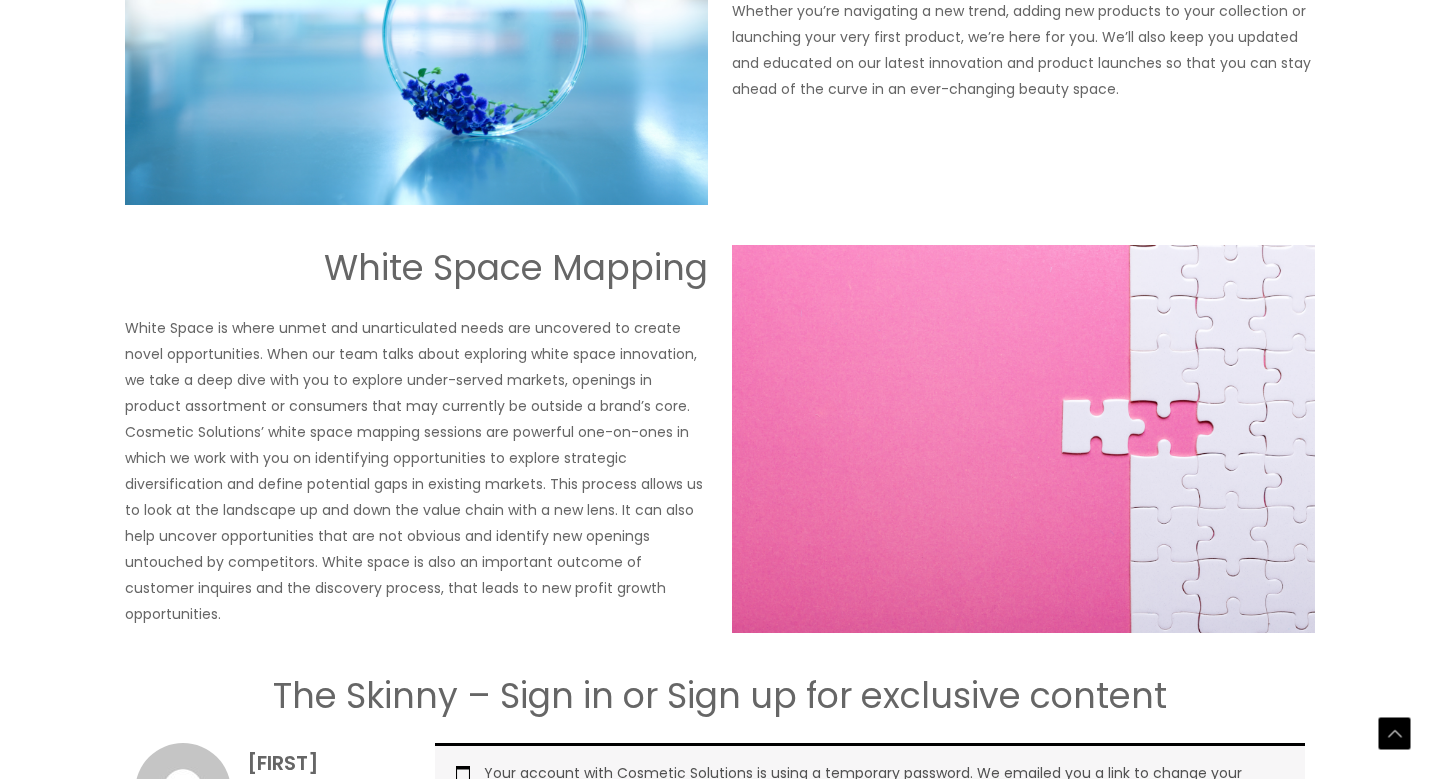 click on "Client Log-In" at bounding box center [270, 901] 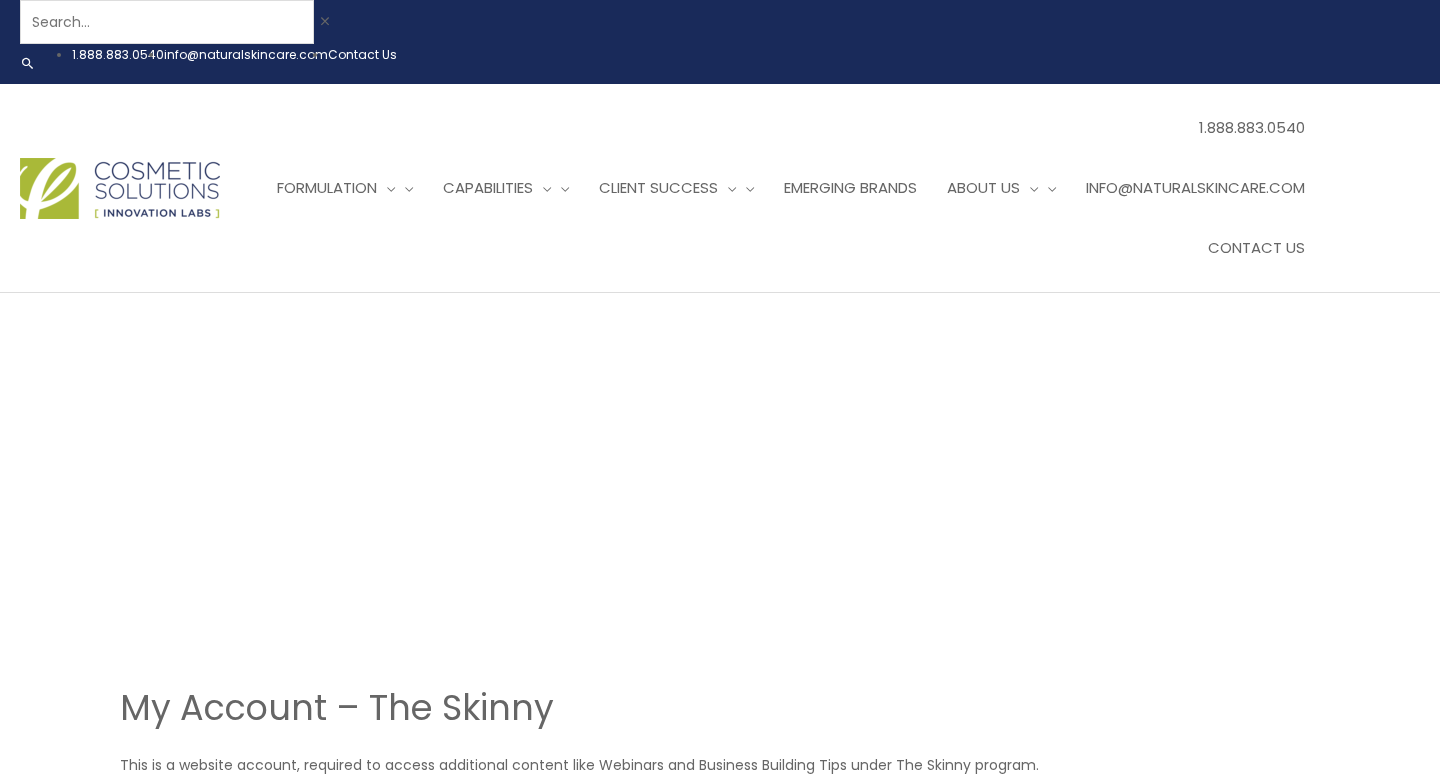 scroll, scrollTop: 0, scrollLeft: 0, axis: both 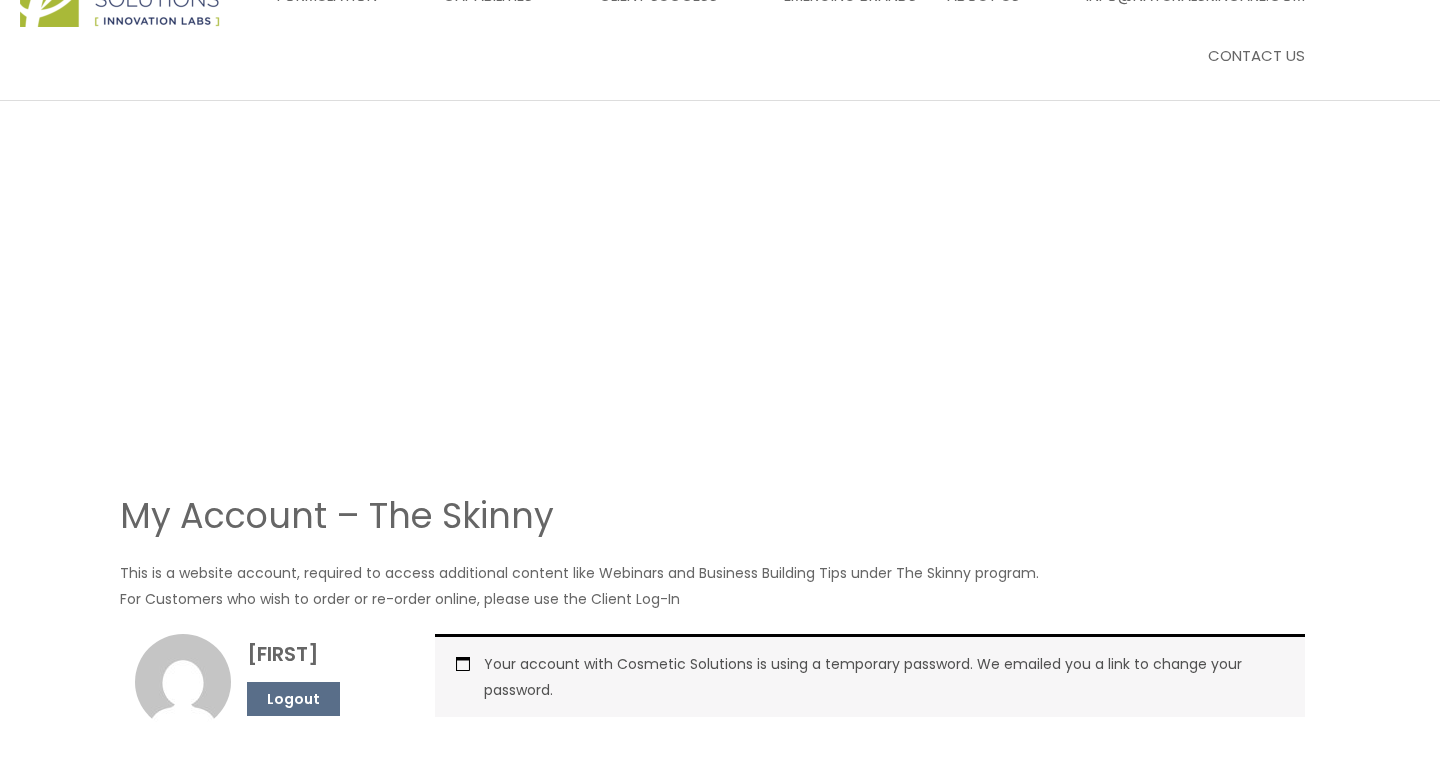 click on "Website Account Details" at bounding box center [270, 1032] 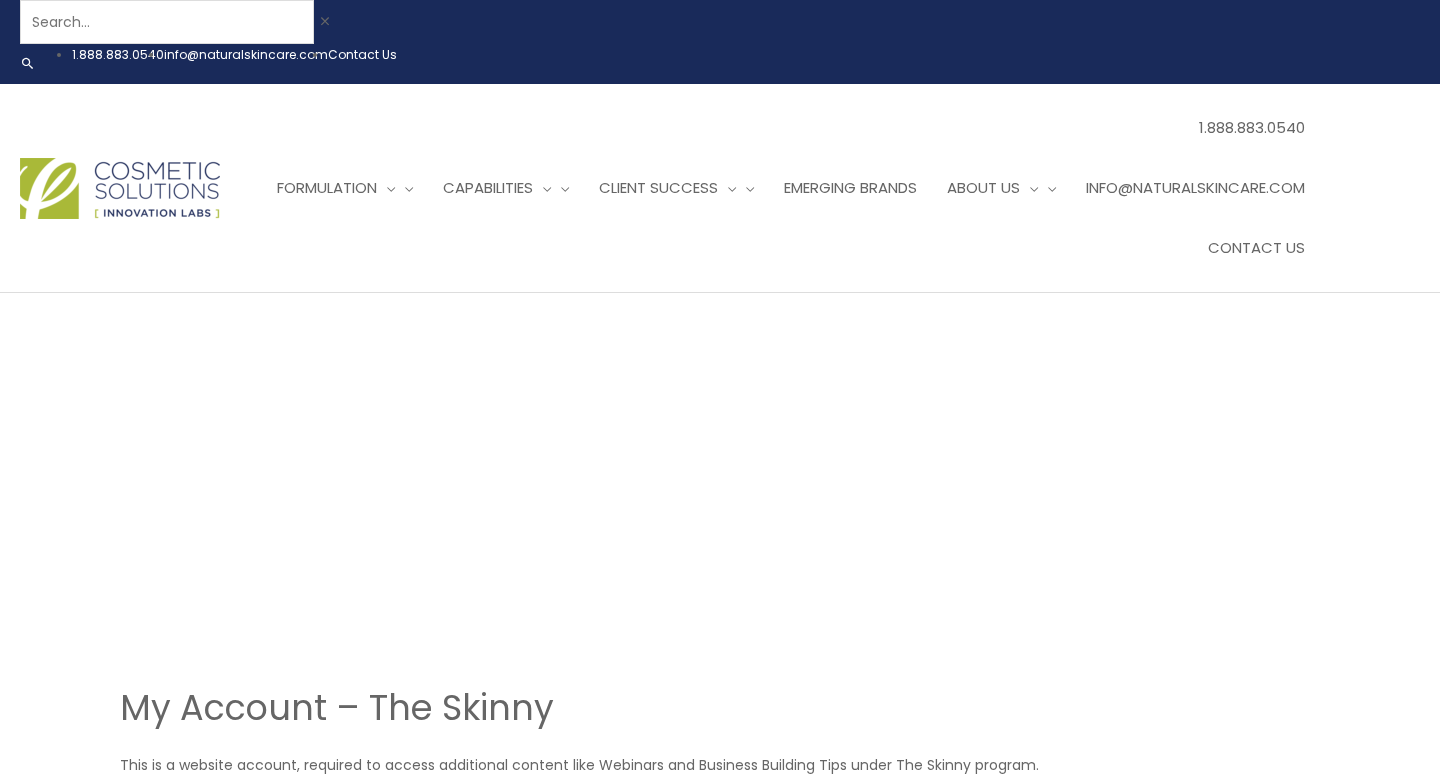 scroll, scrollTop: 0, scrollLeft: 0, axis: both 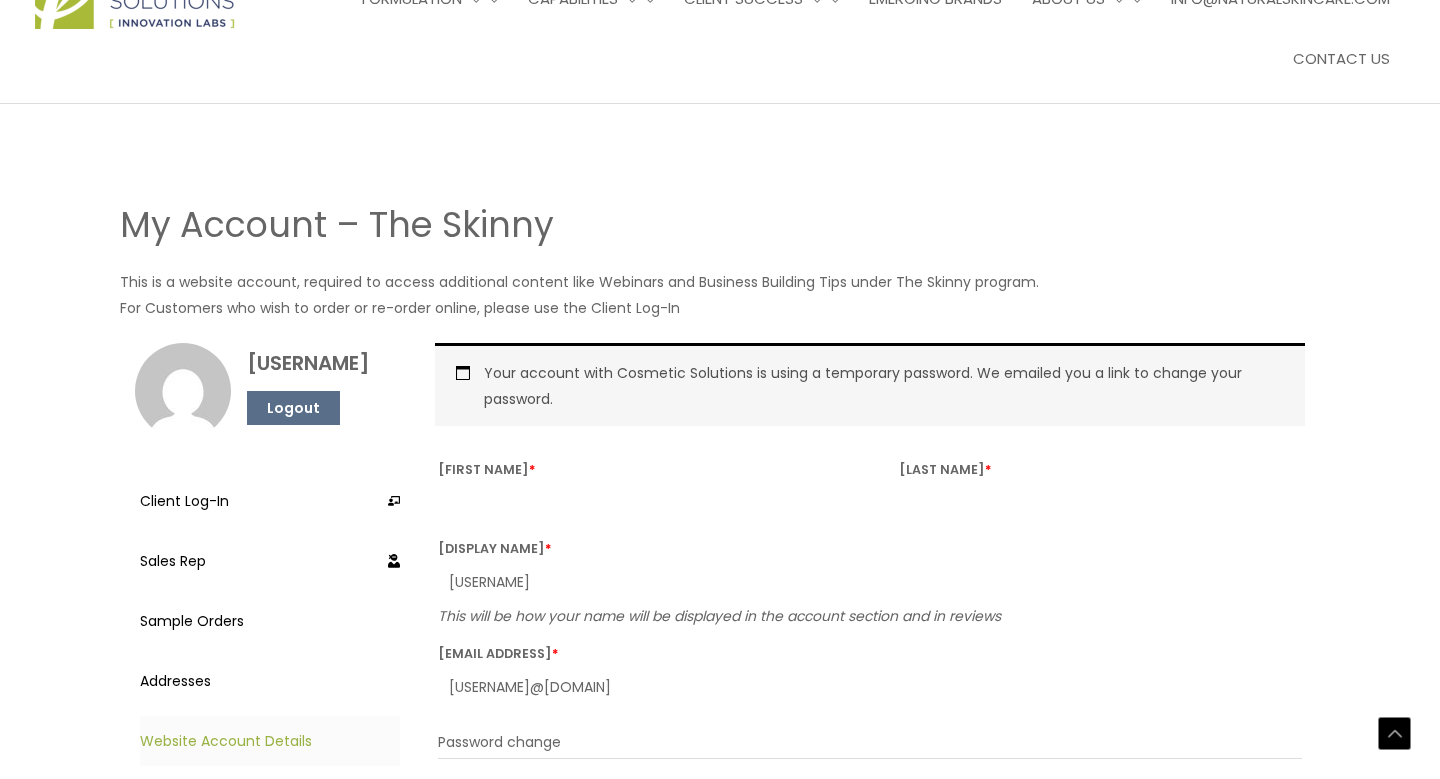 click on "Product Development Request" at bounding box center [270, 861] 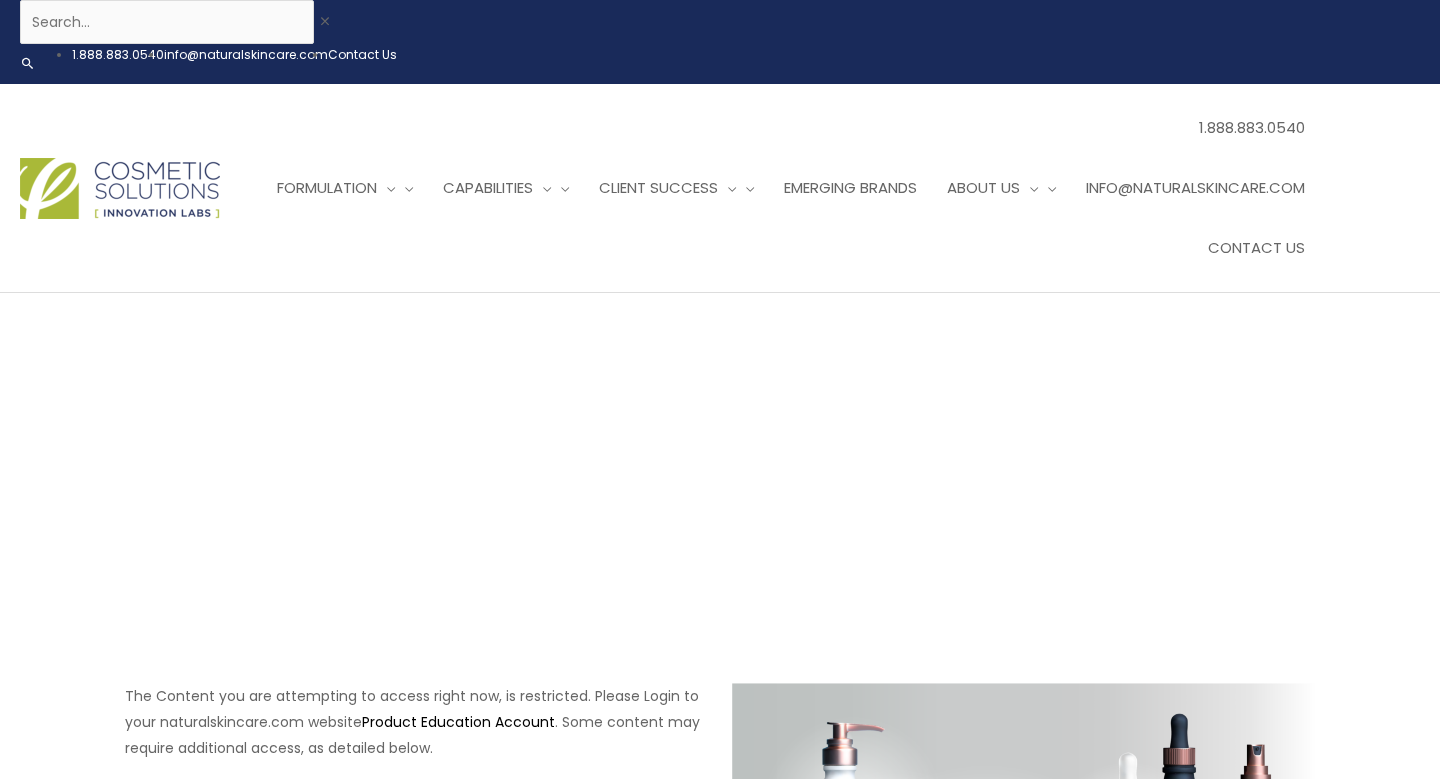 scroll, scrollTop: 0, scrollLeft: 0, axis: both 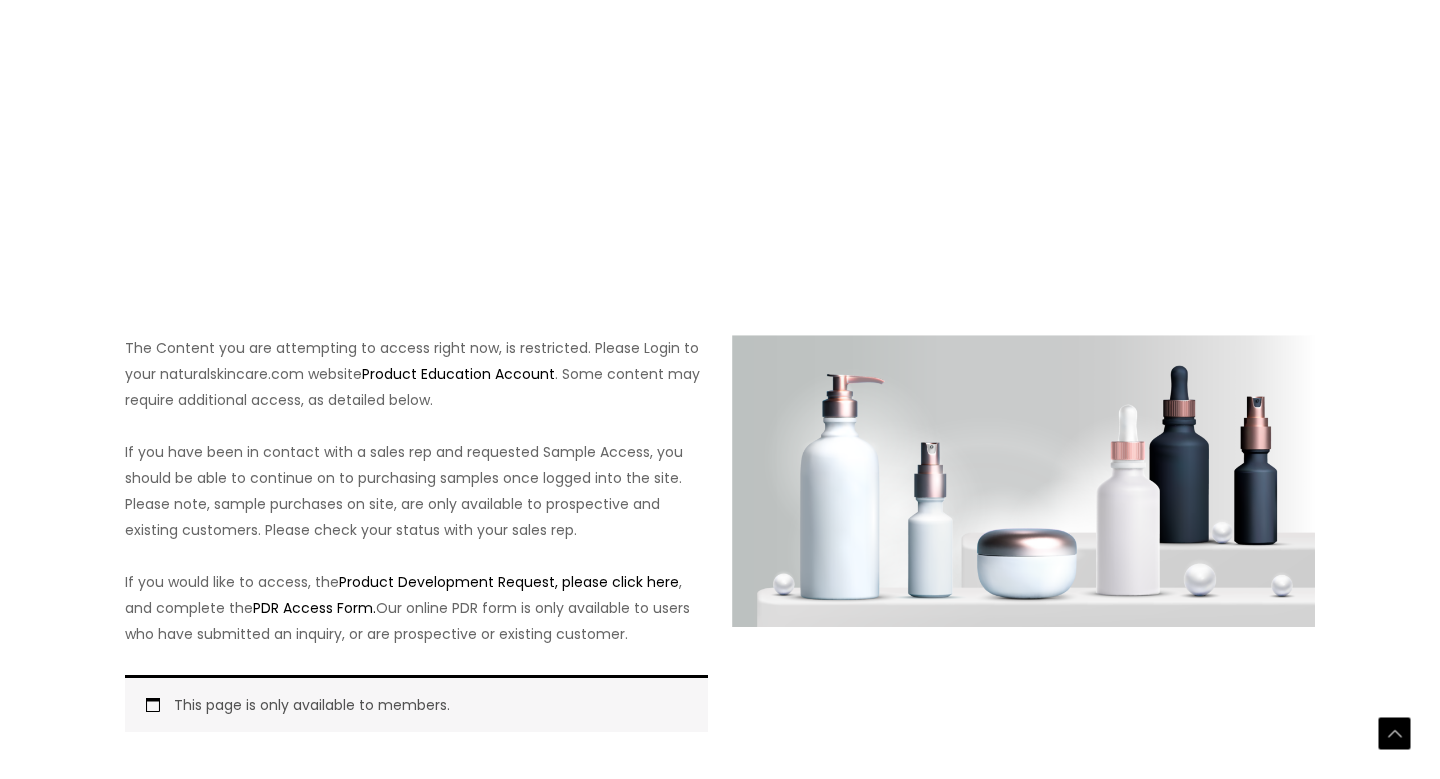 click on "Business Building Tips" at bounding box center [254, 887] 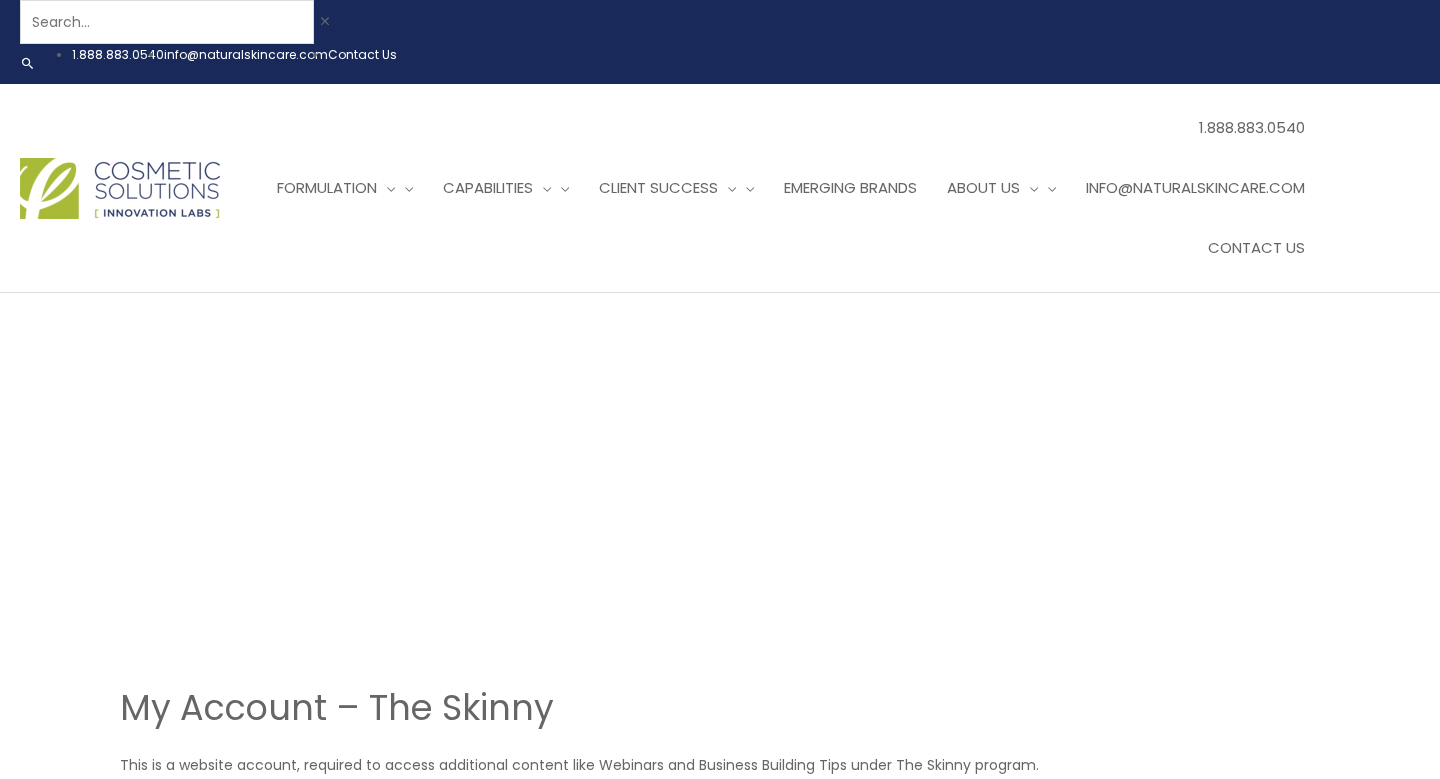scroll, scrollTop: 0, scrollLeft: 0, axis: both 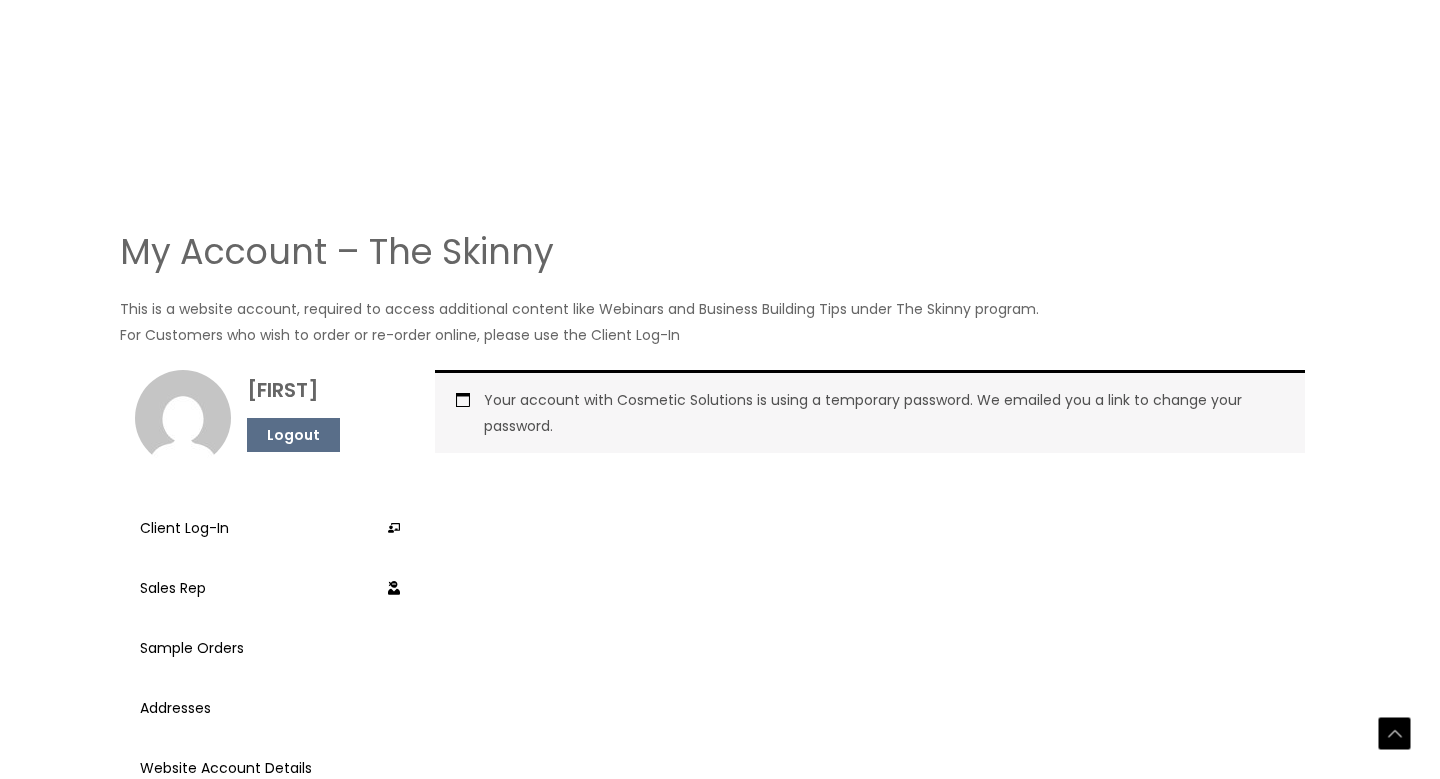 click on "Product Development Request" at bounding box center (270, 888) 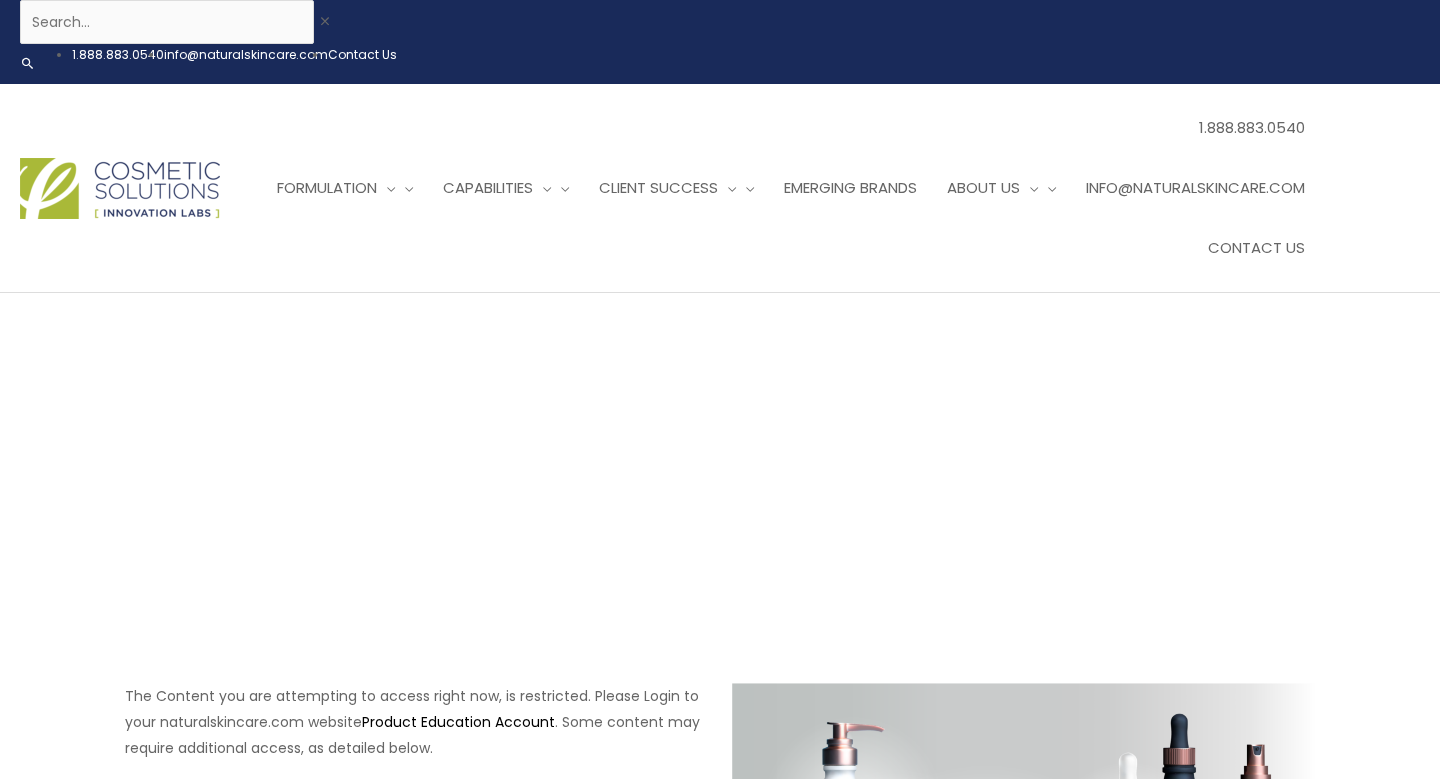 scroll, scrollTop: 0, scrollLeft: 0, axis: both 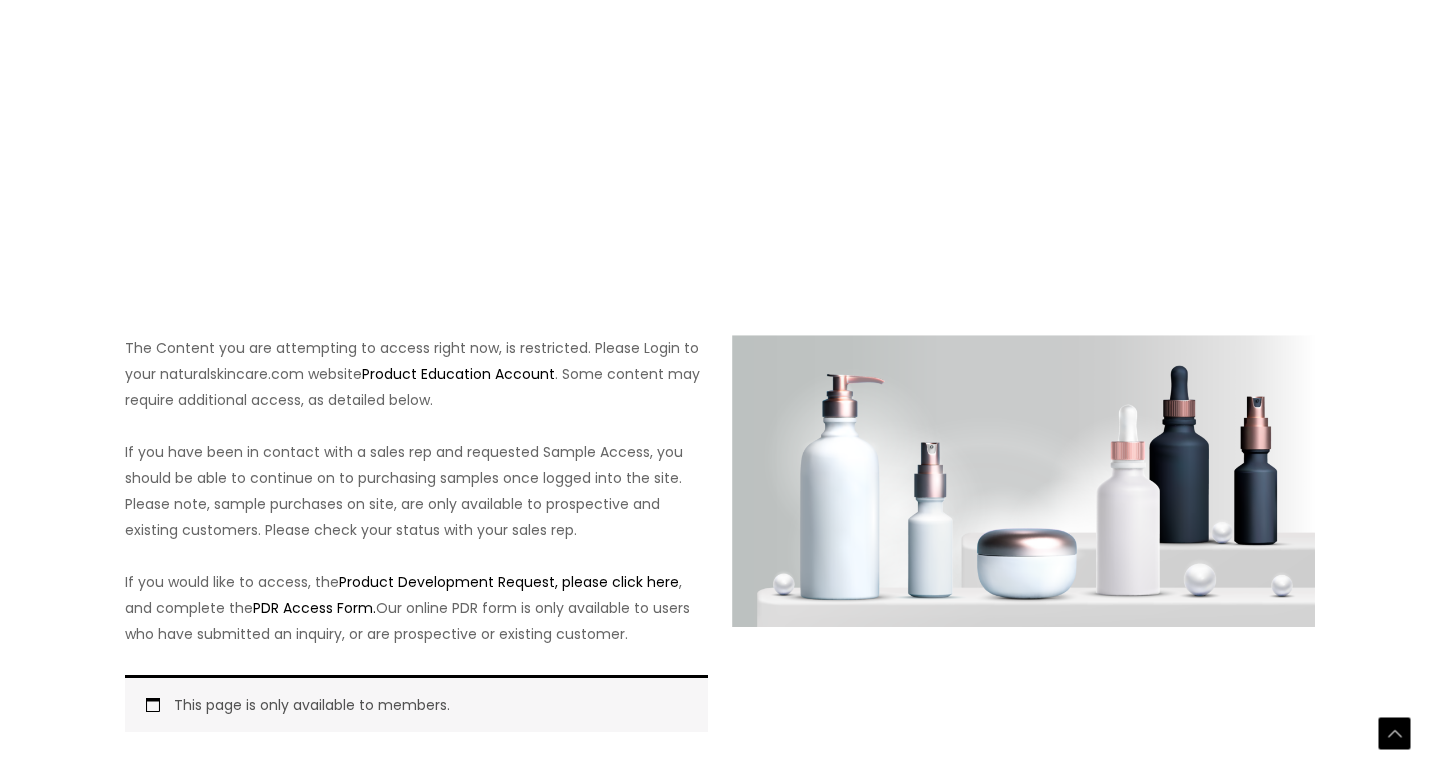 click on "Webinar" at bounding box center (254, 887) 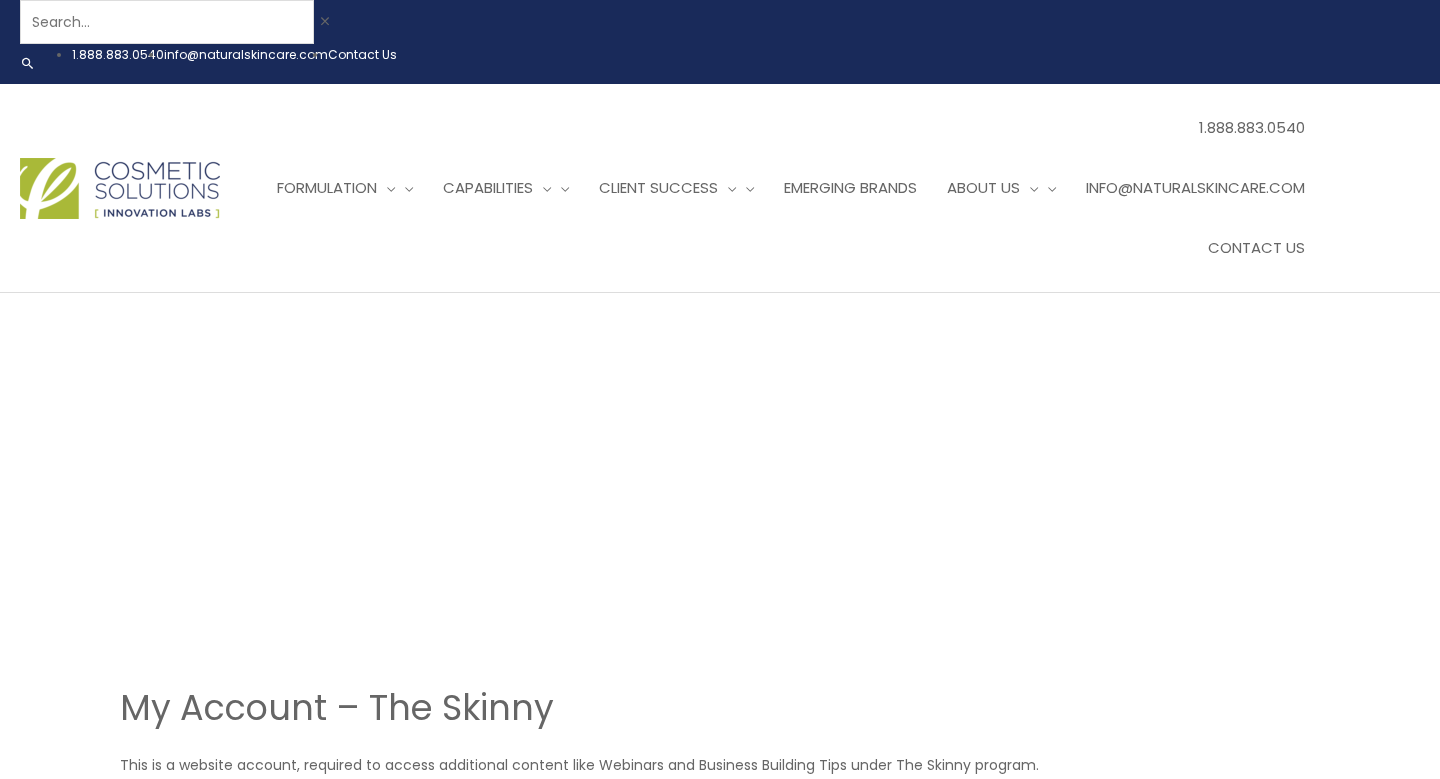 scroll, scrollTop: 0, scrollLeft: 0, axis: both 